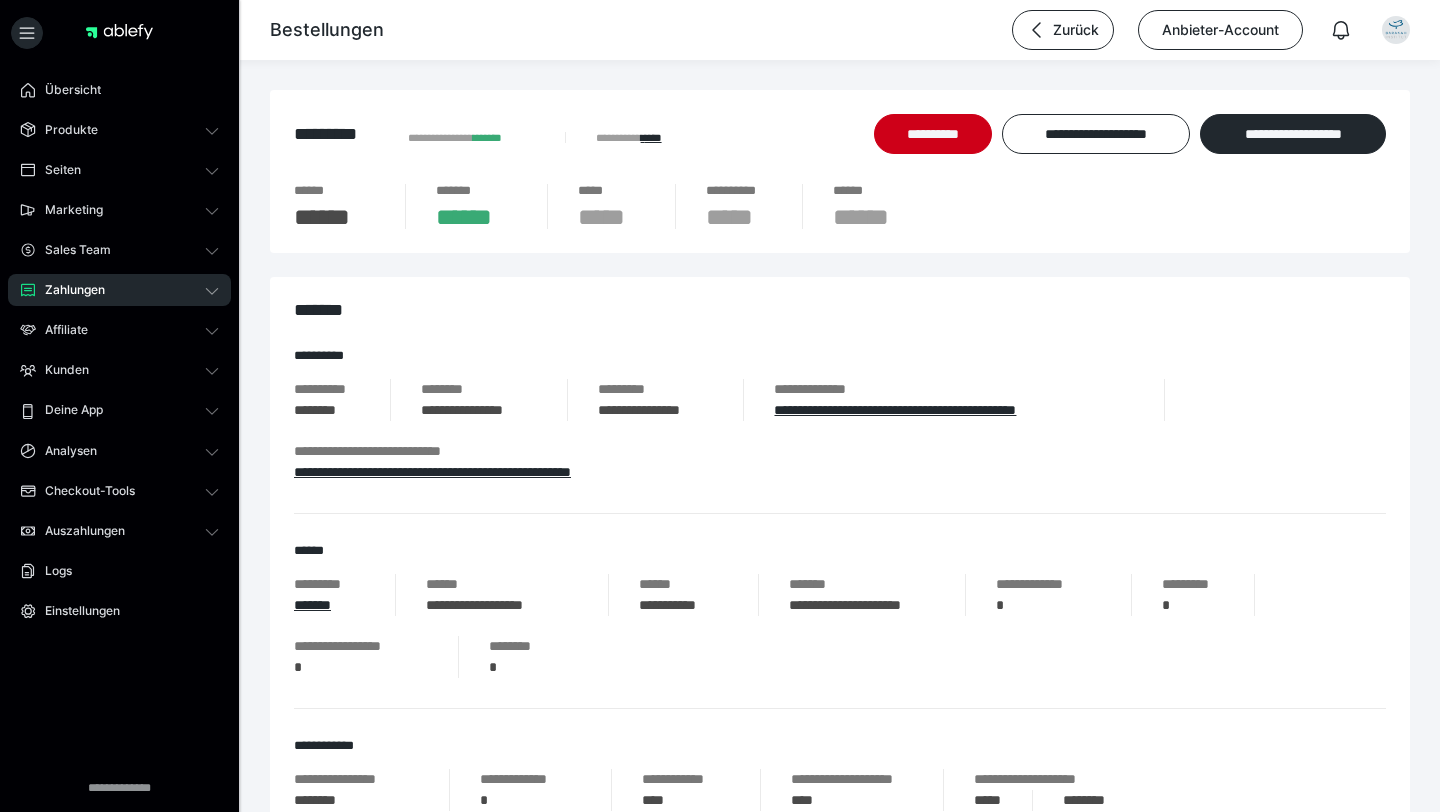 scroll, scrollTop: 3119, scrollLeft: 0, axis: vertical 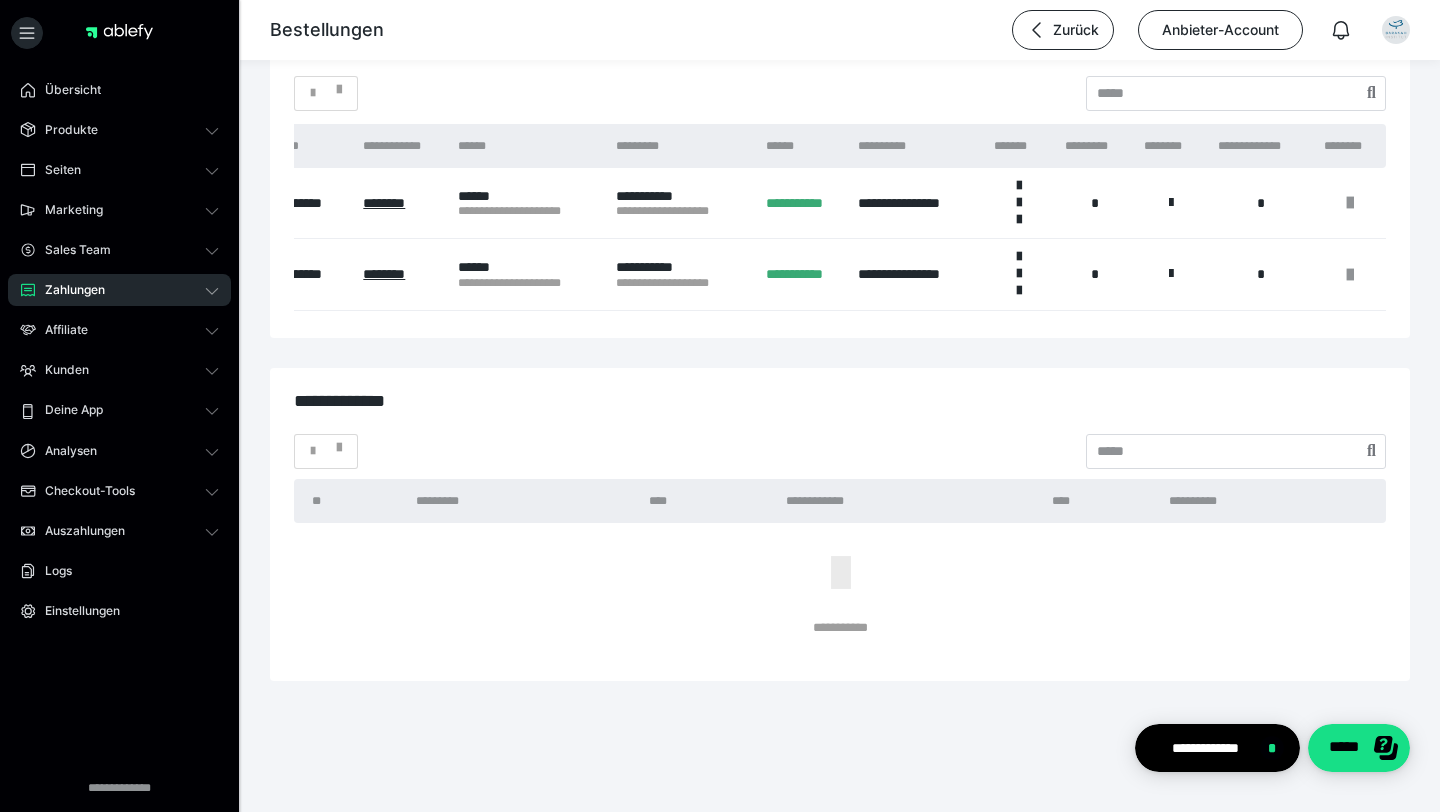 click on "Zahlungen" at bounding box center (119, 290) 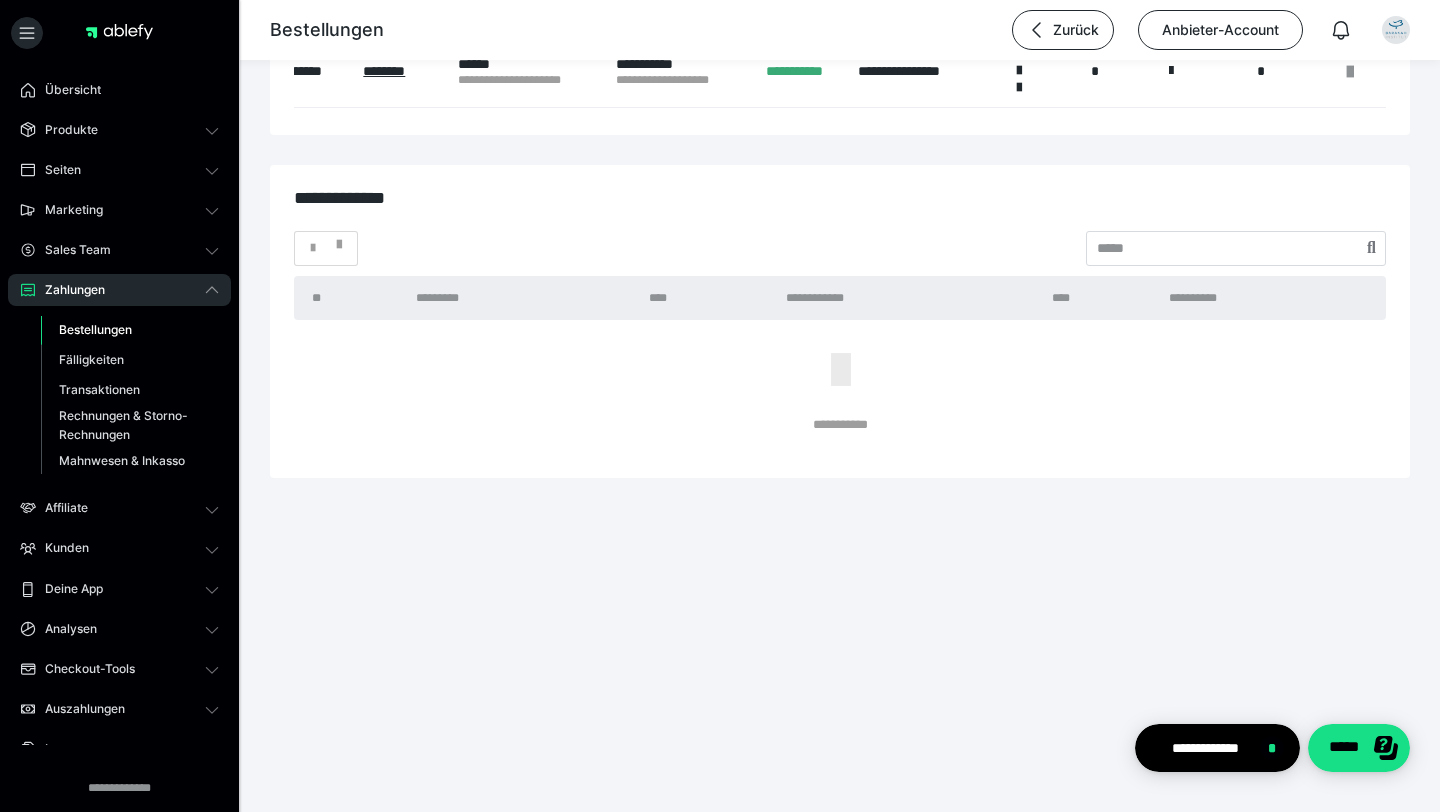 scroll, scrollTop: 3133, scrollLeft: 0, axis: vertical 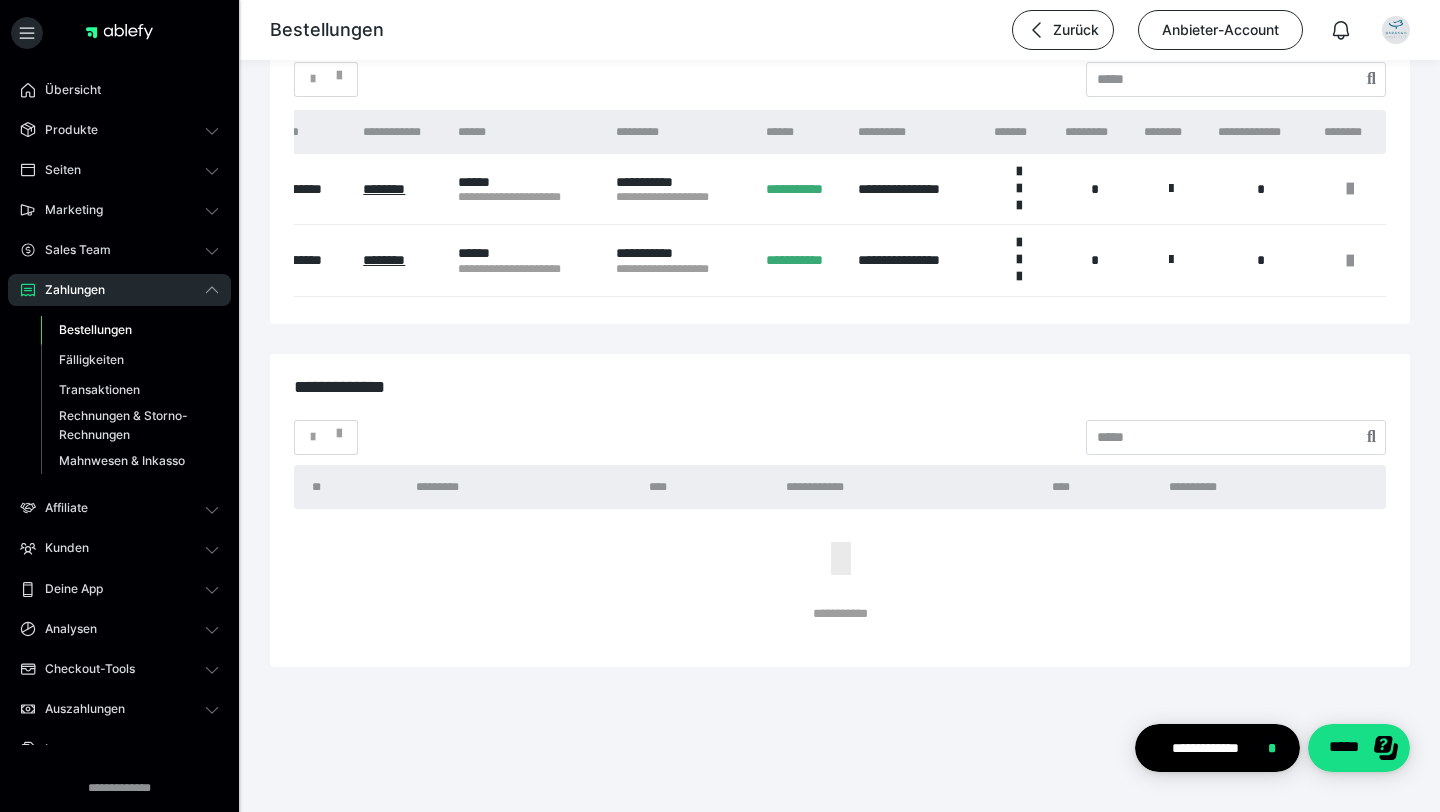 click on "Bestellungen" at bounding box center [130, 330] 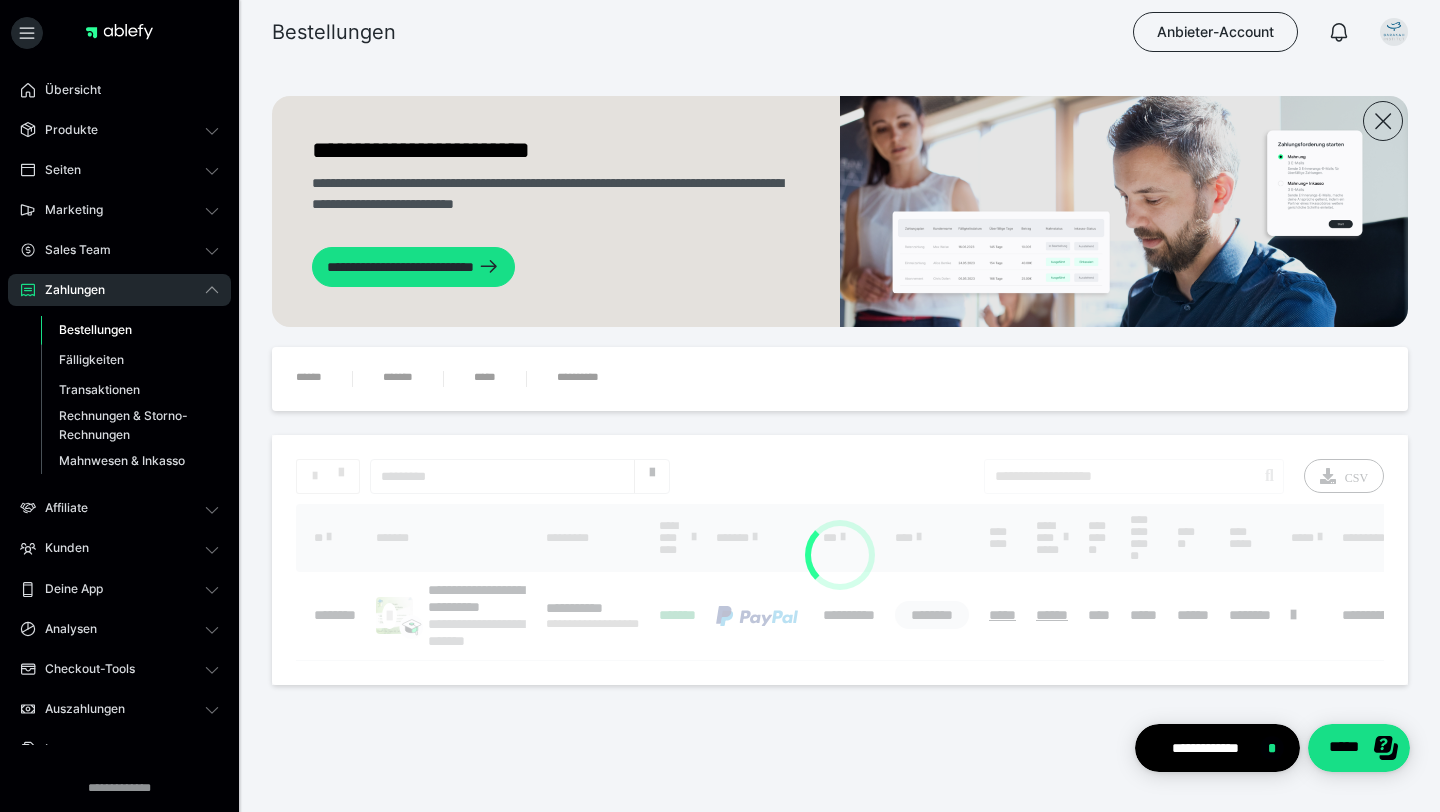 scroll, scrollTop: 0, scrollLeft: 0, axis: both 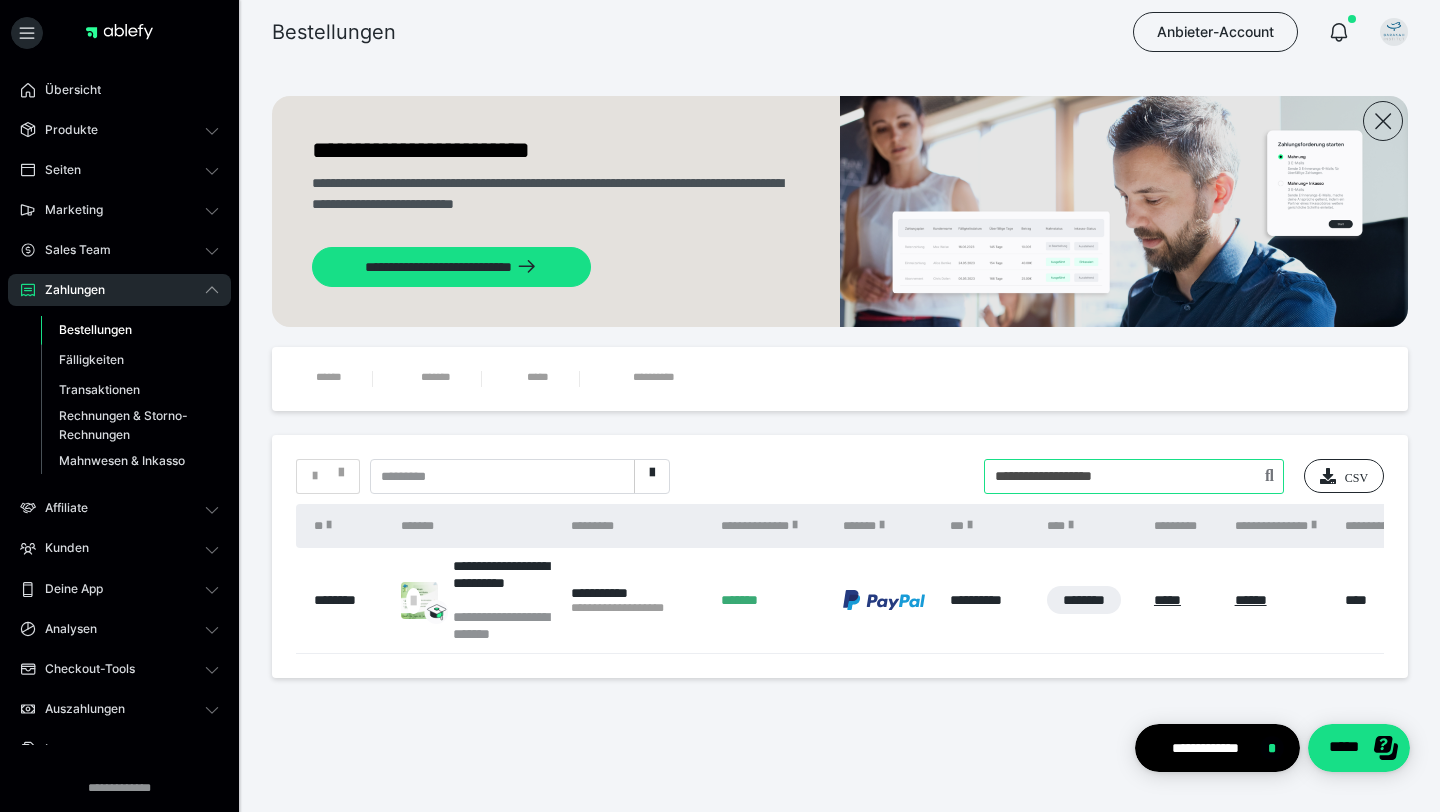 click at bounding box center (1134, 476) 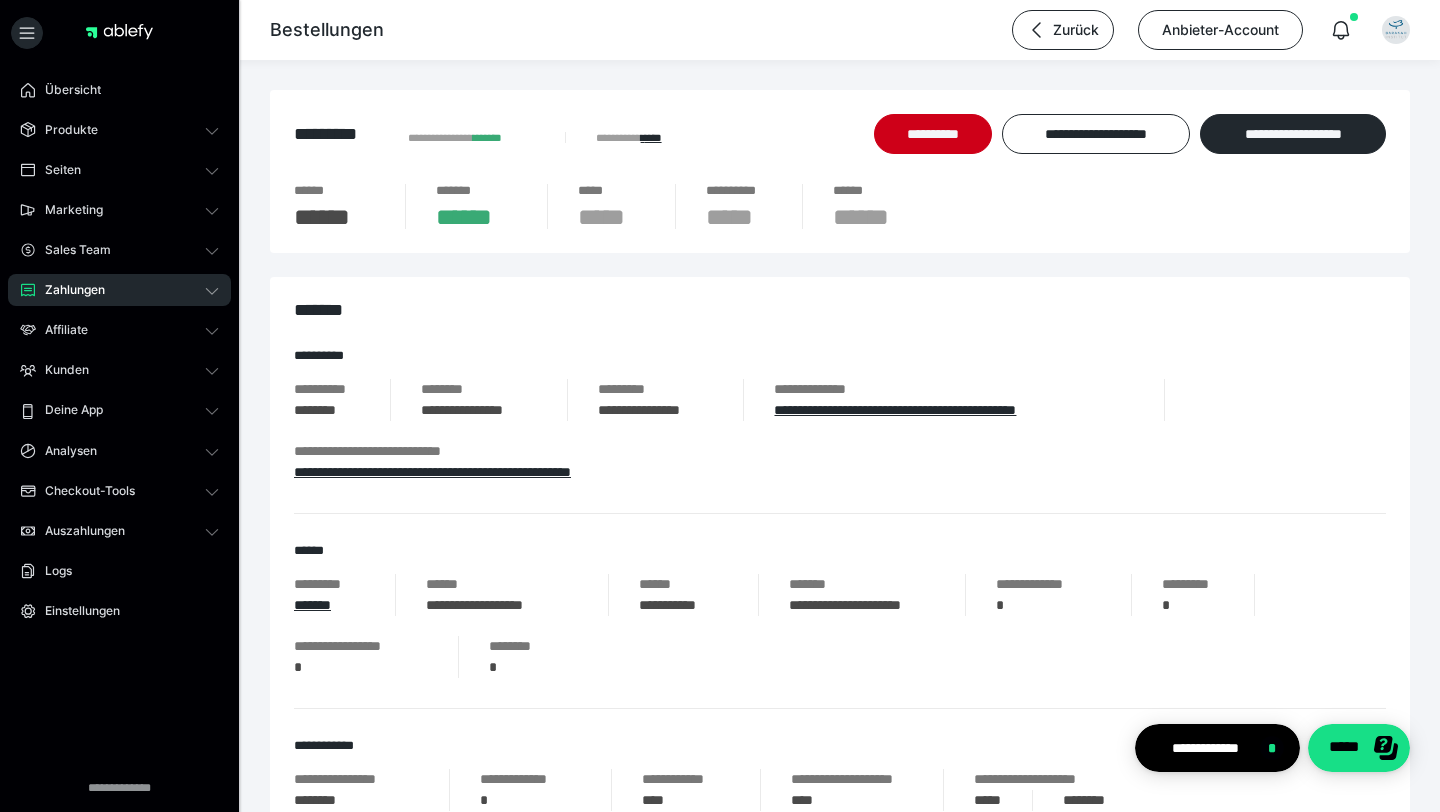 click on "Zahlungen" at bounding box center [68, 290] 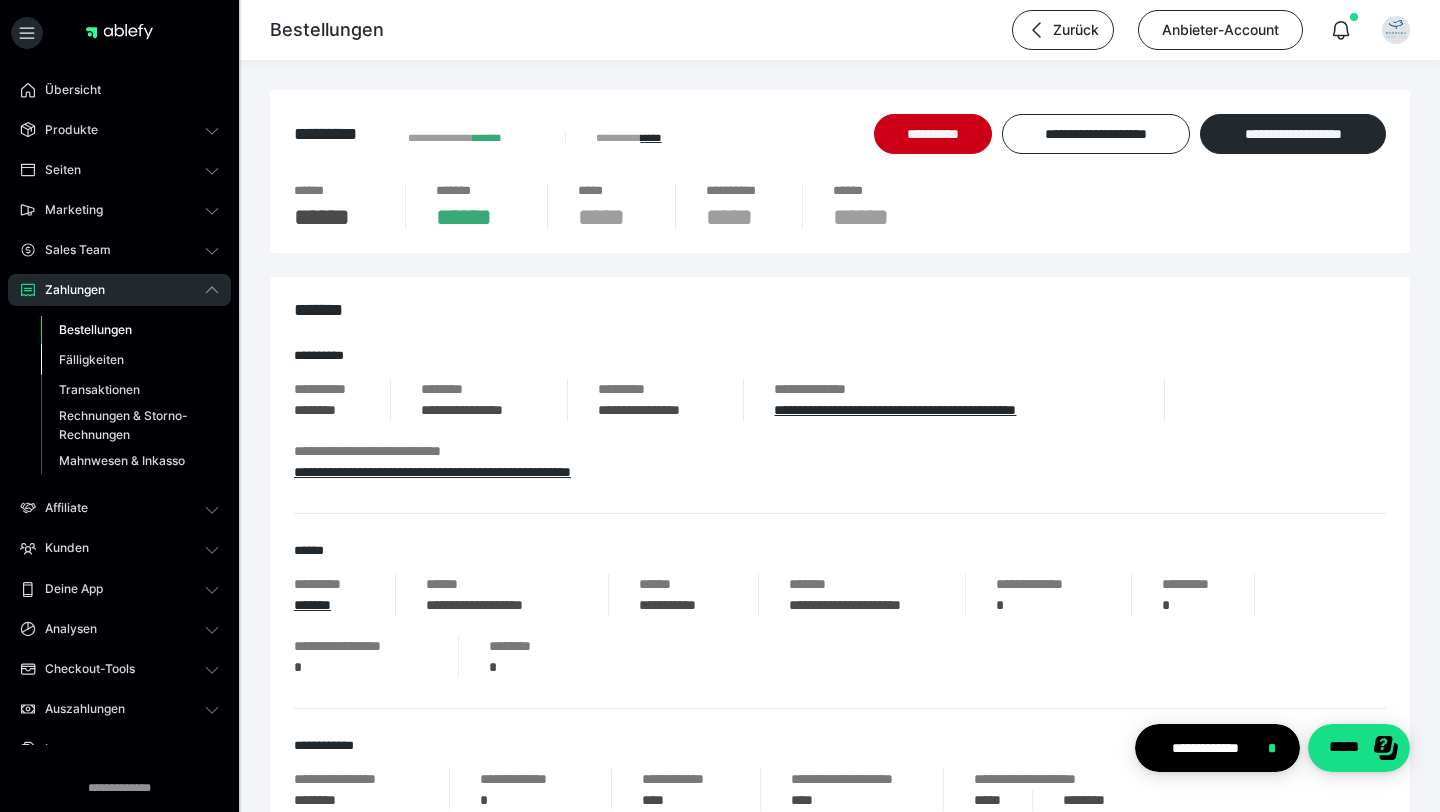 click on "Fälligkeiten" at bounding box center (130, 360) 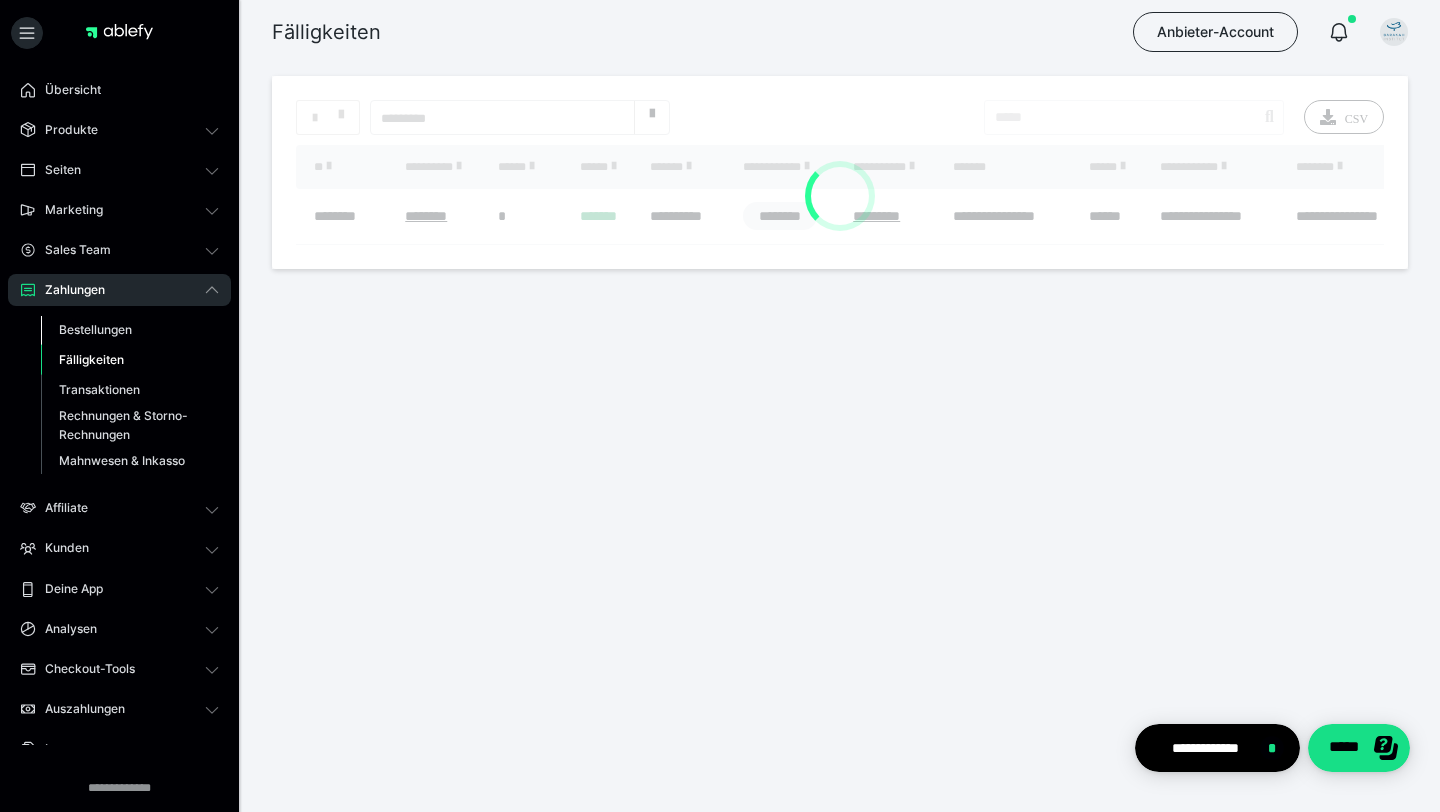 click on "Bestellungen" at bounding box center [95, 329] 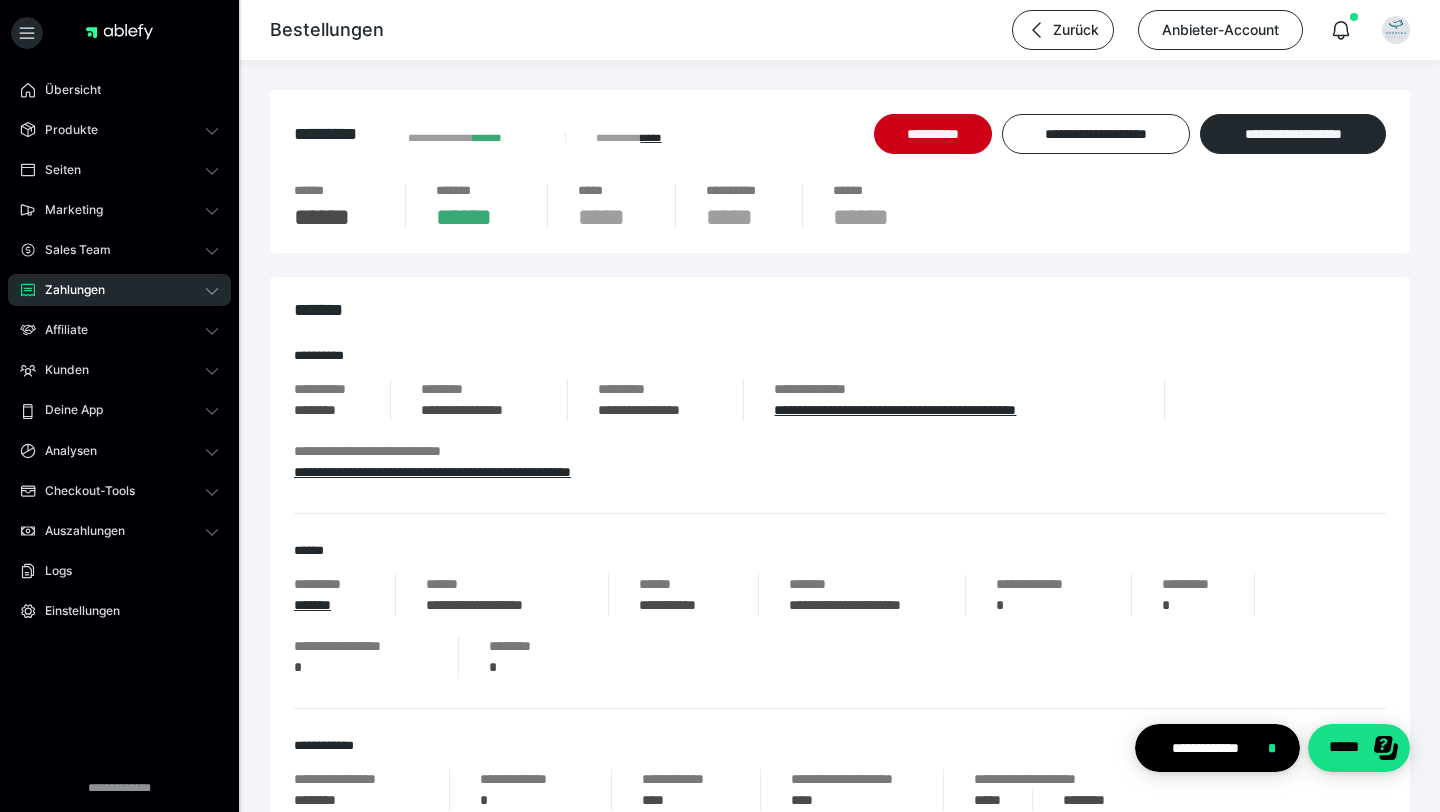 click on "Zahlungen" at bounding box center (68, 290) 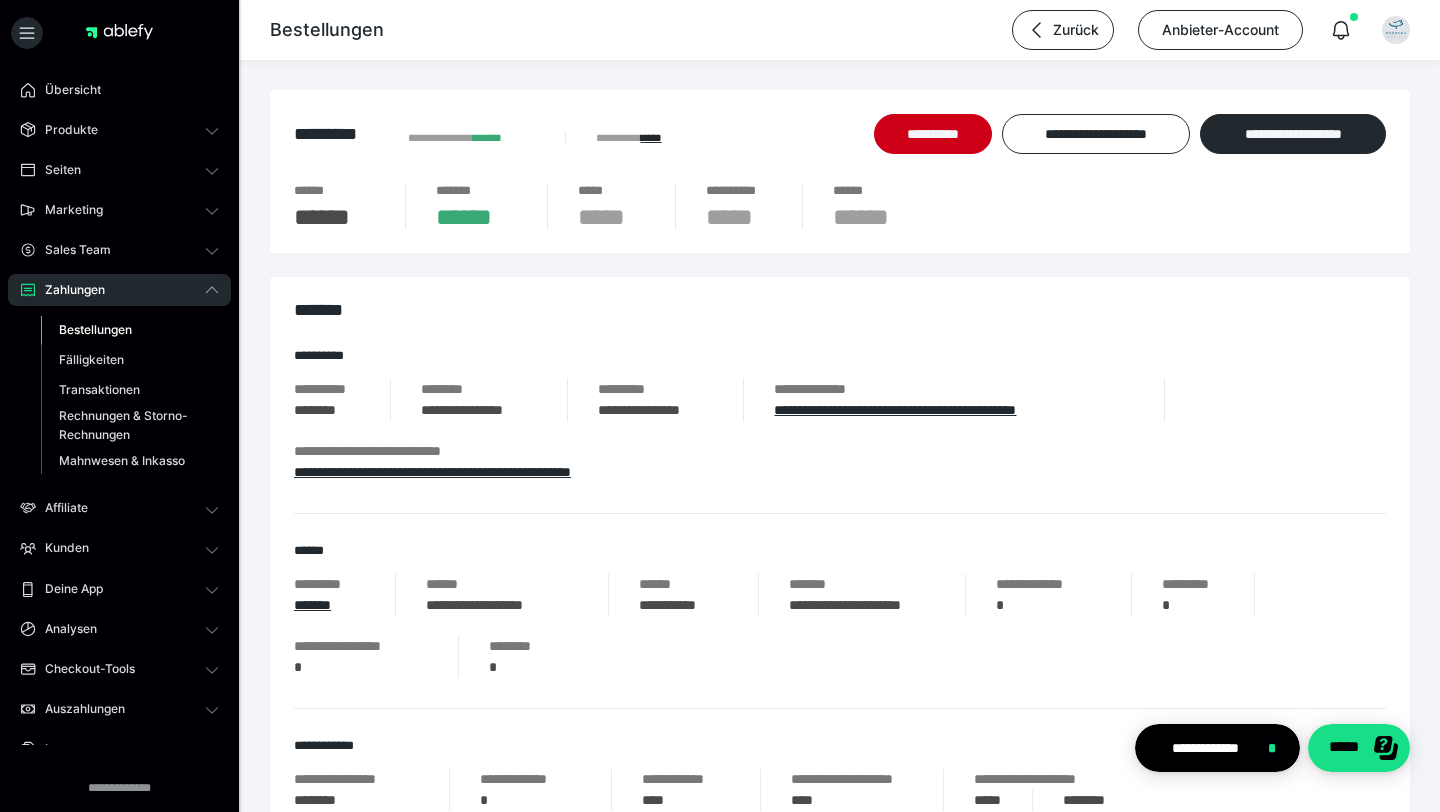 click on "Bestellungen" at bounding box center [95, 329] 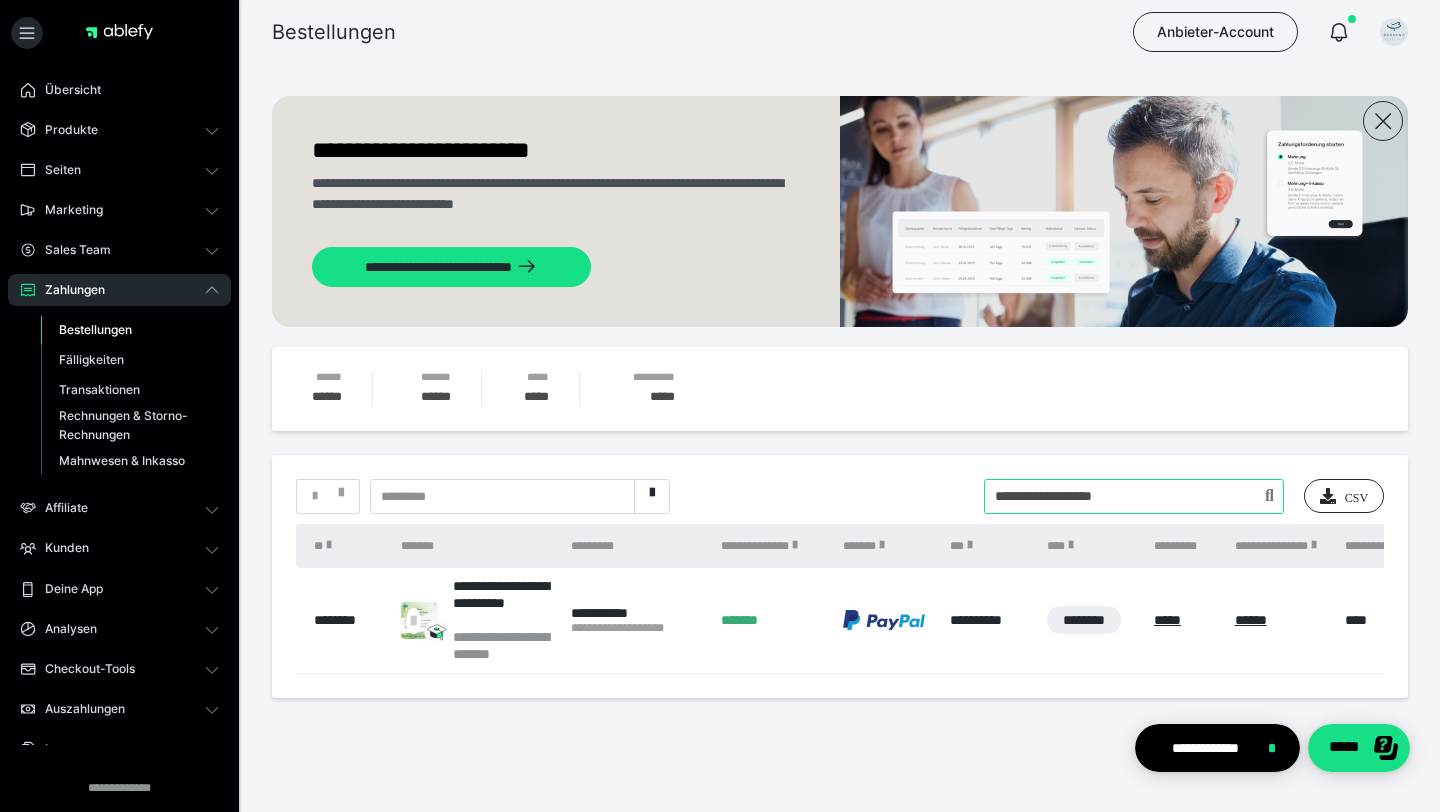 click at bounding box center [1134, 496] 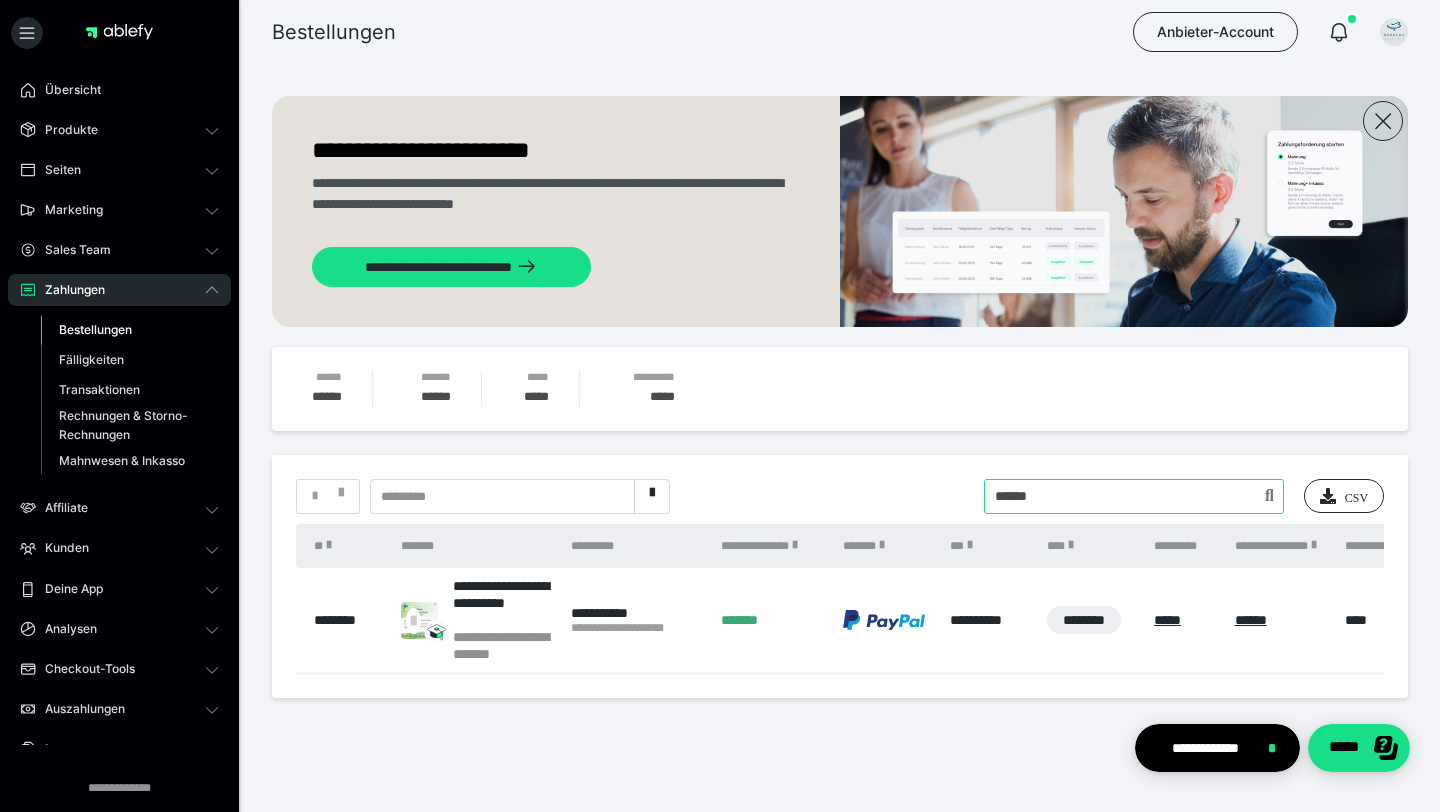 type on "******" 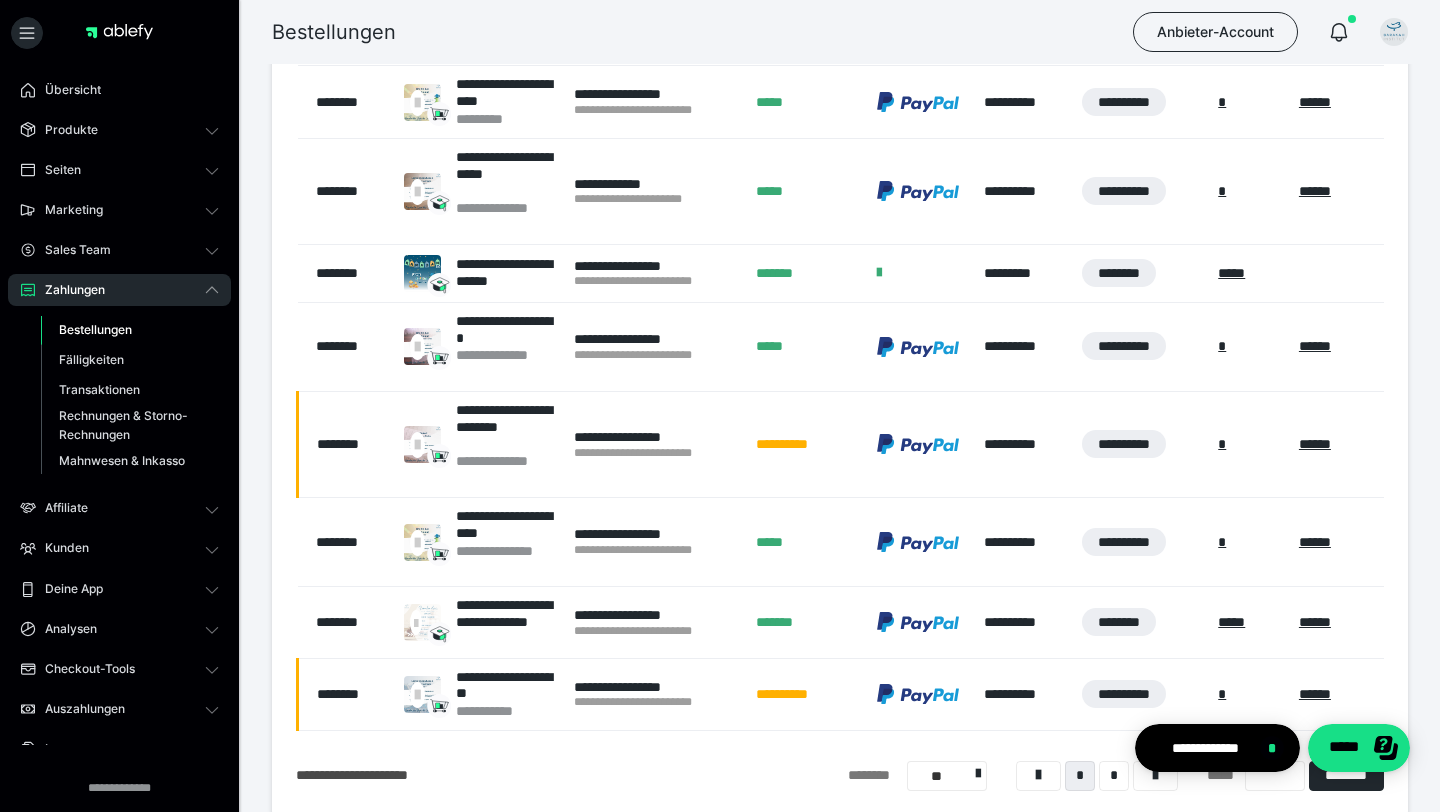 scroll, scrollTop: 730, scrollLeft: 0, axis: vertical 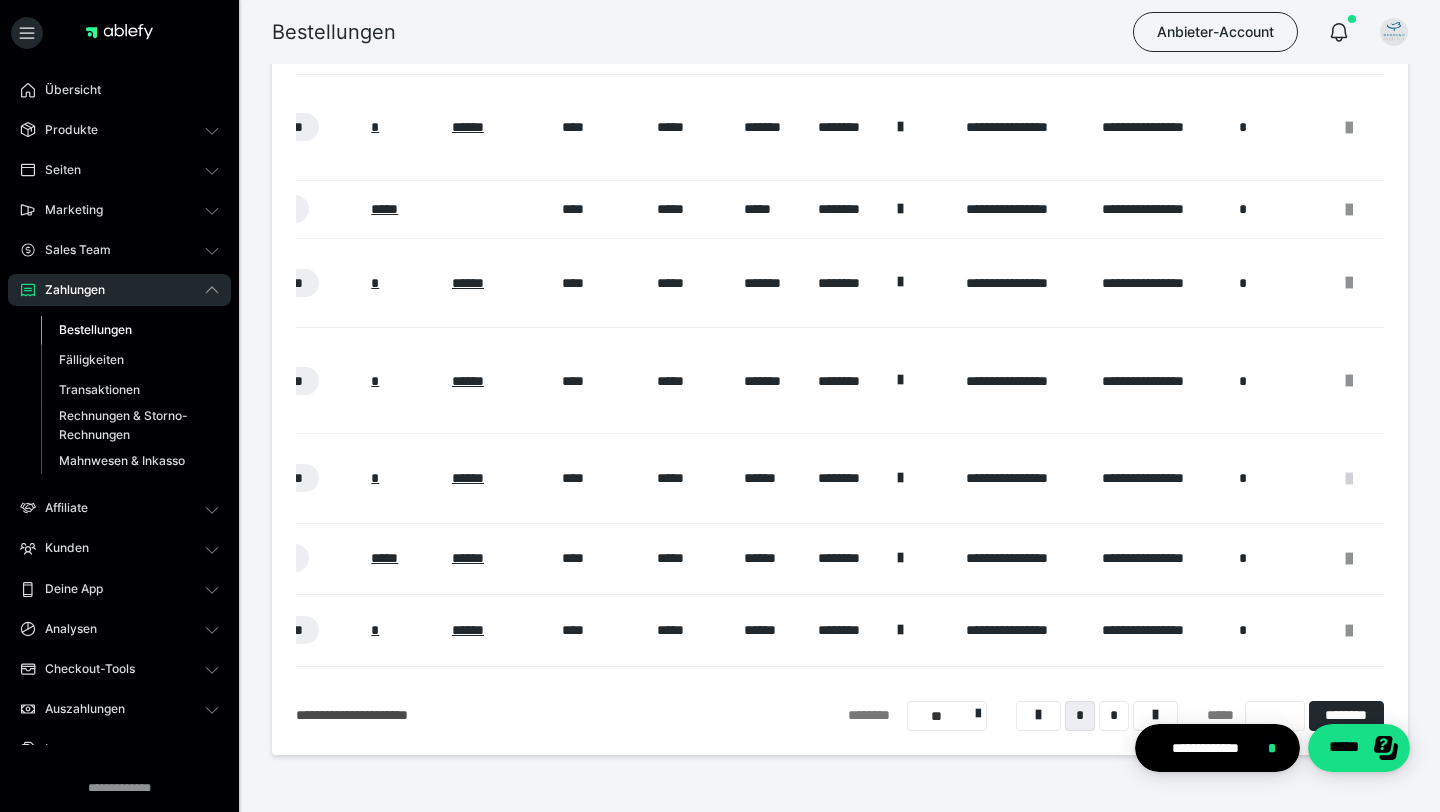click at bounding box center [1349, 479] 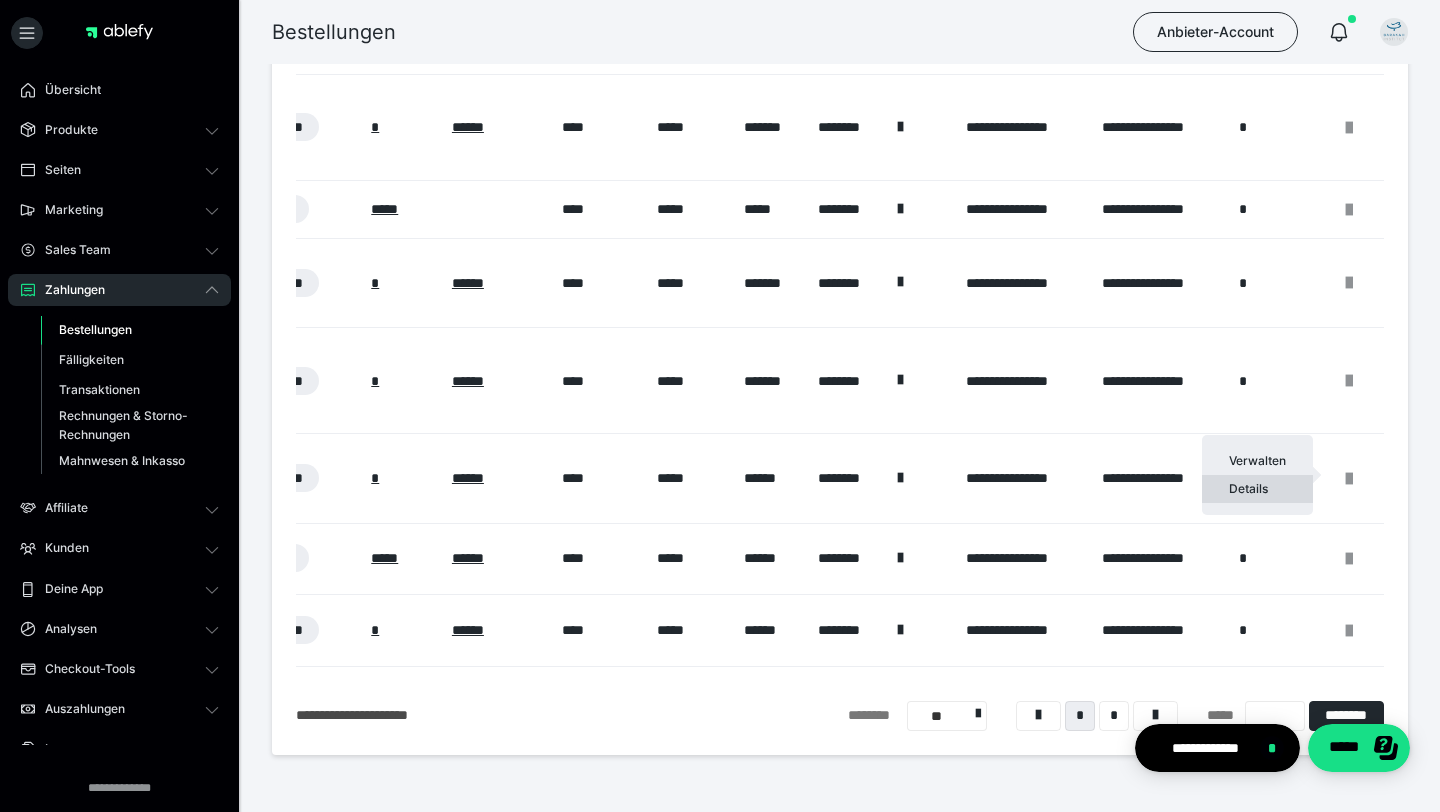 click on "Details" at bounding box center [1257, 489] 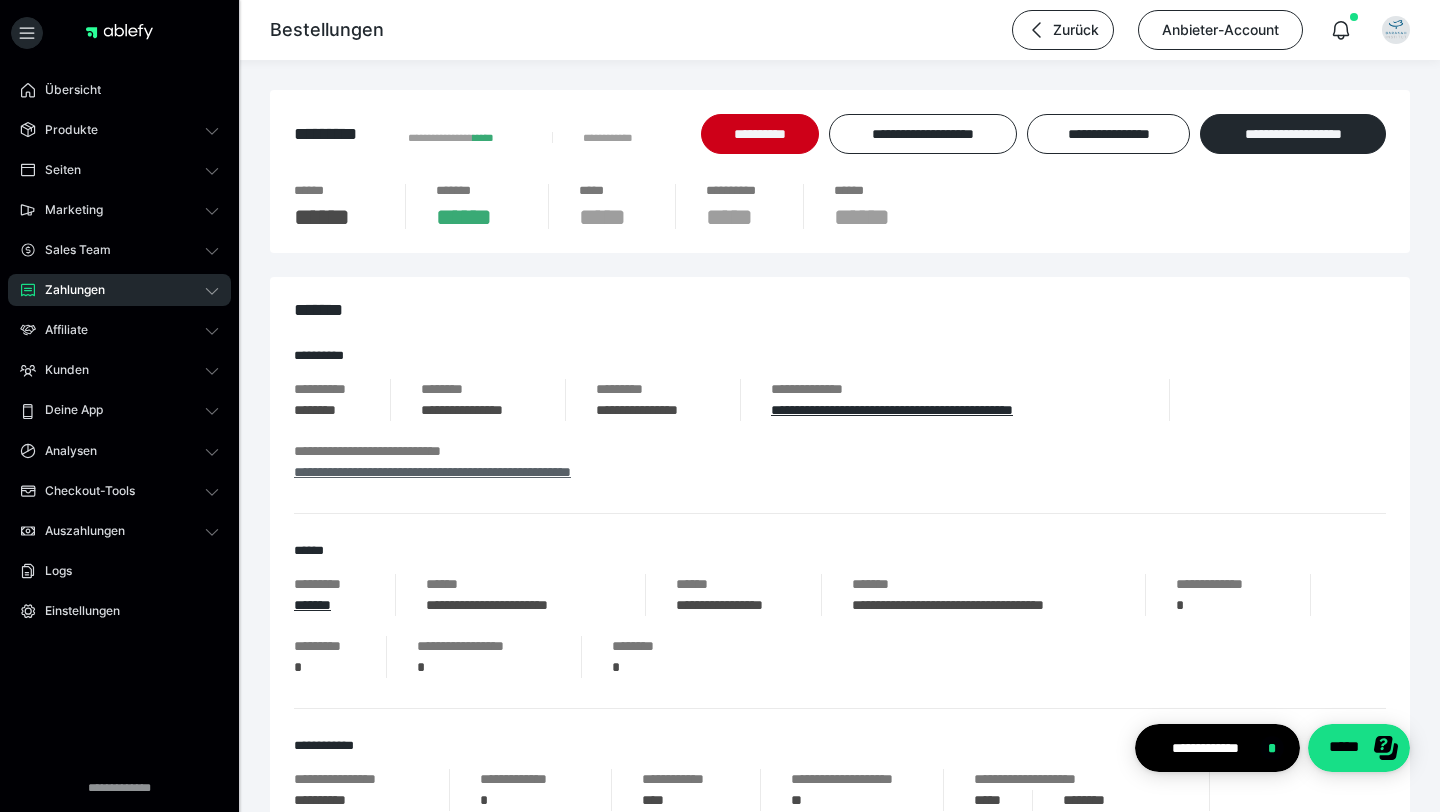 click on "**********" at bounding box center (432, 472) 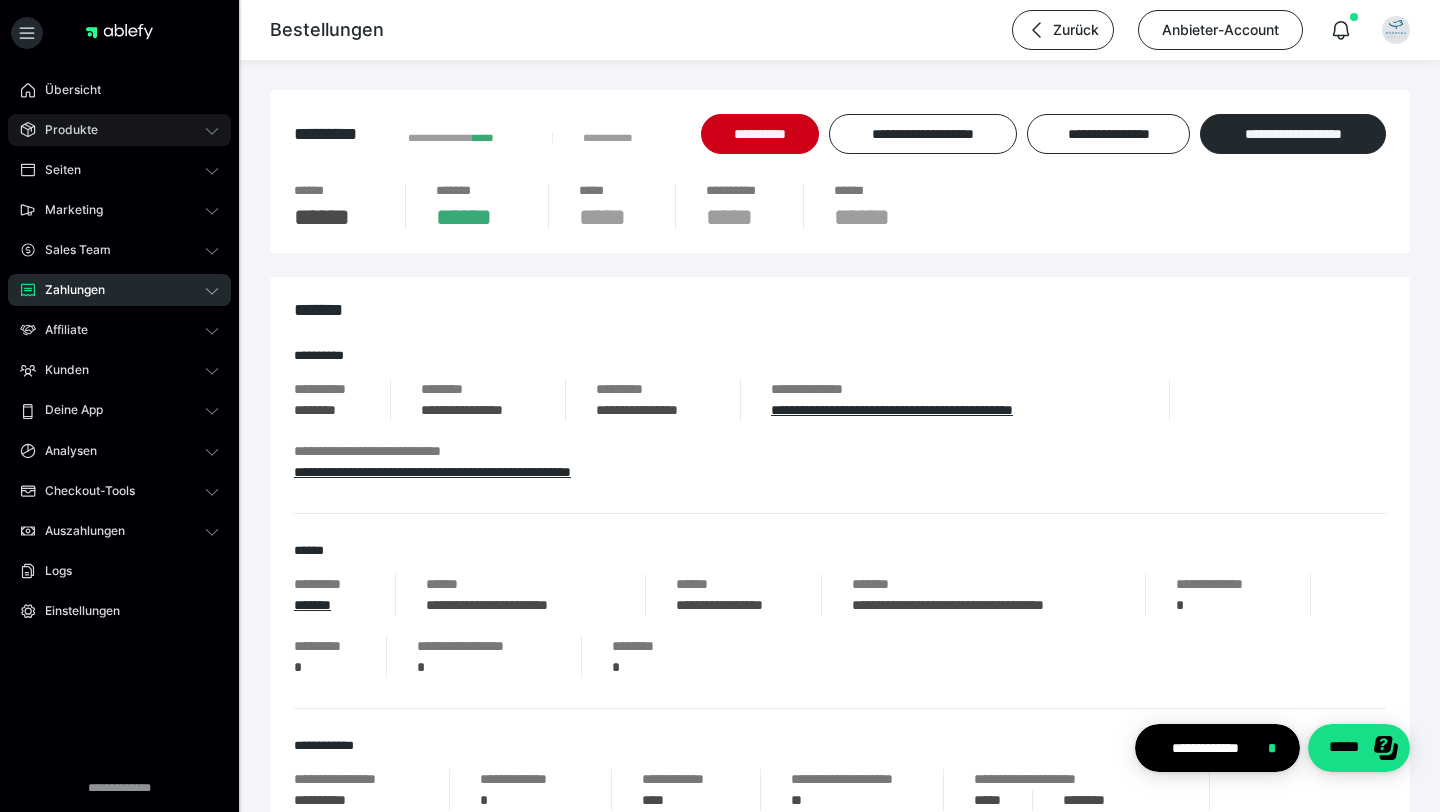 scroll, scrollTop: 2, scrollLeft: 0, axis: vertical 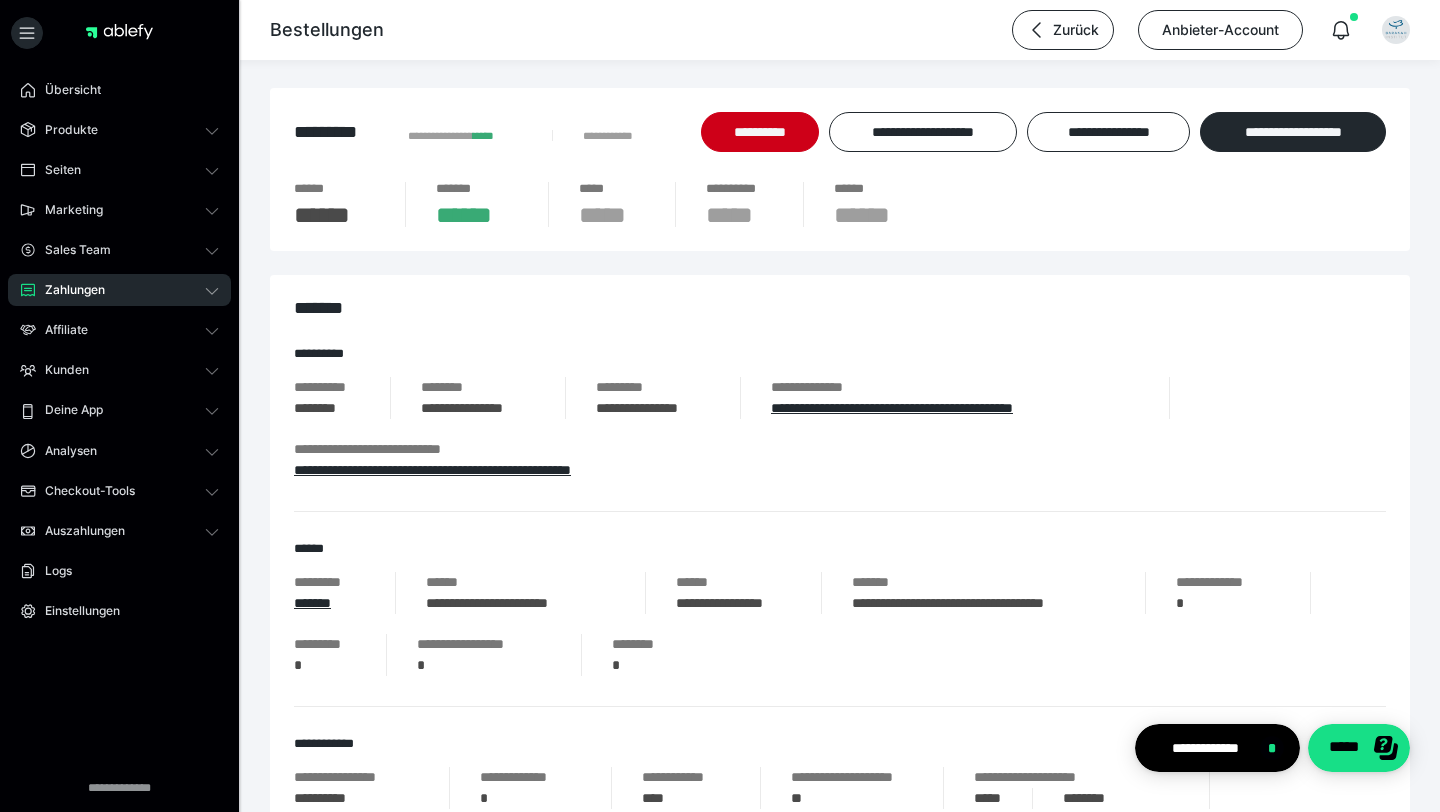 click on "Zahlungen" at bounding box center [68, 290] 